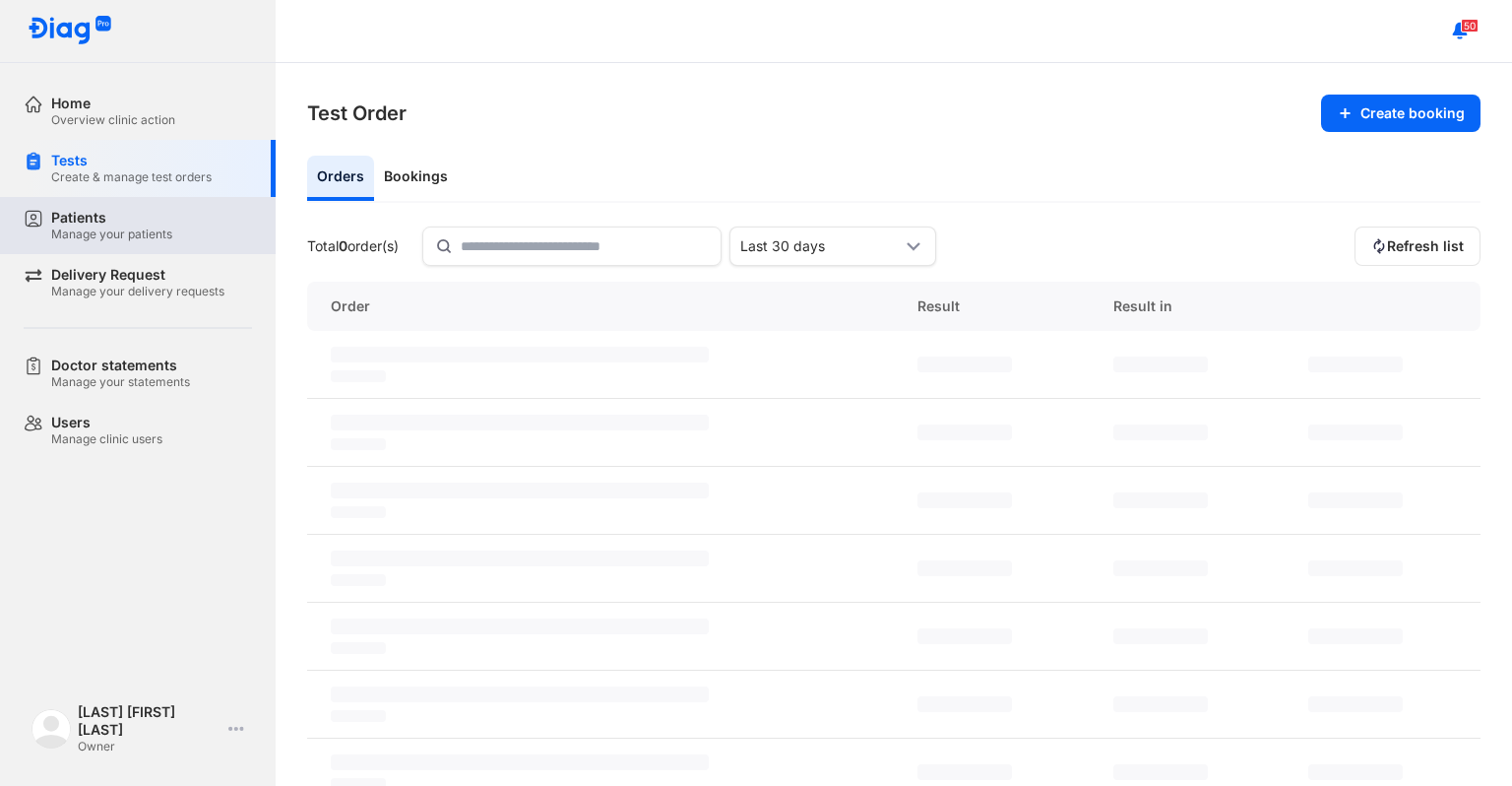 scroll, scrollTop: 0, scrollLeft: 0, axis: both 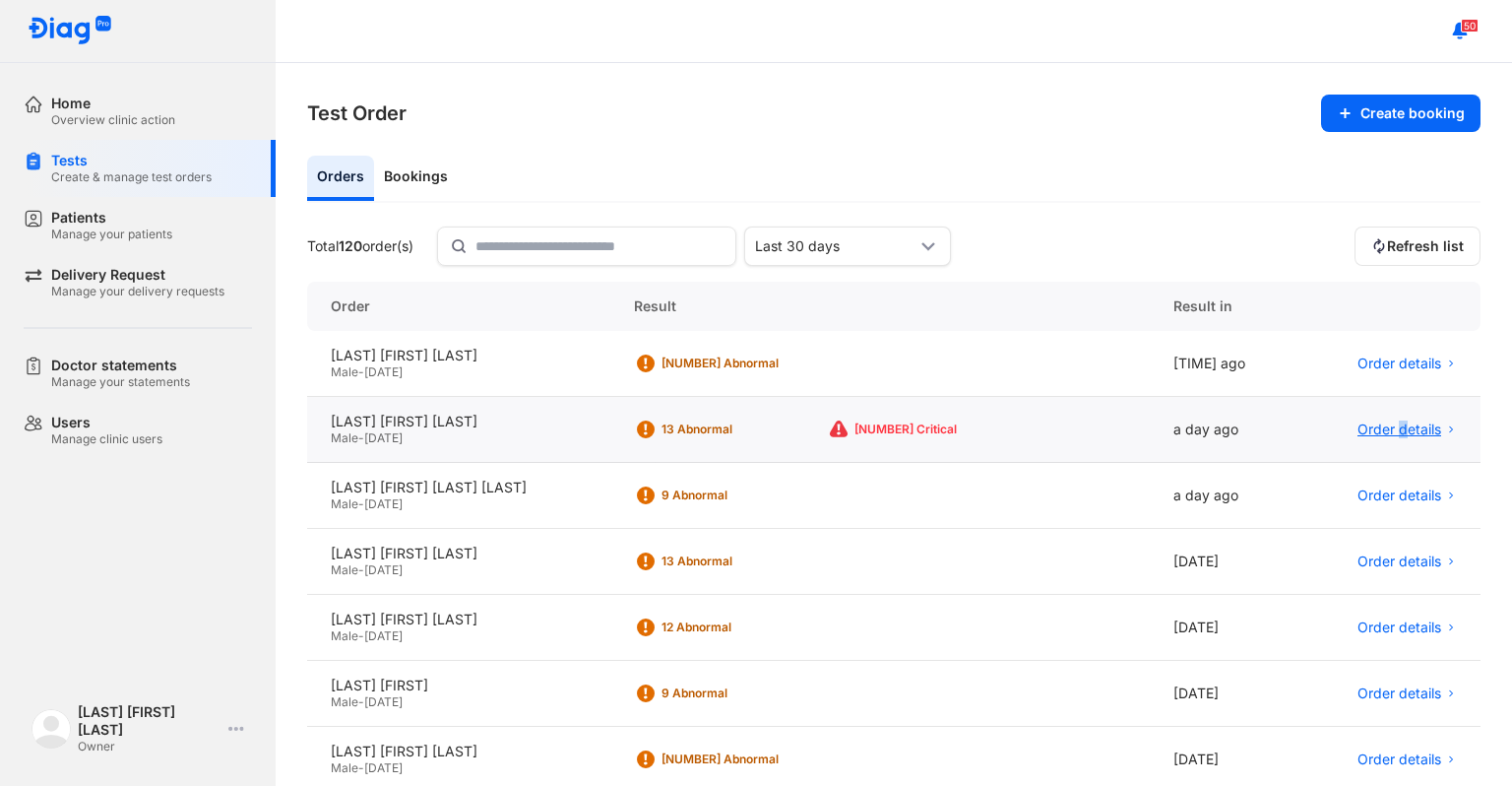 click on "Order details" at bounding box center (1399, 429) 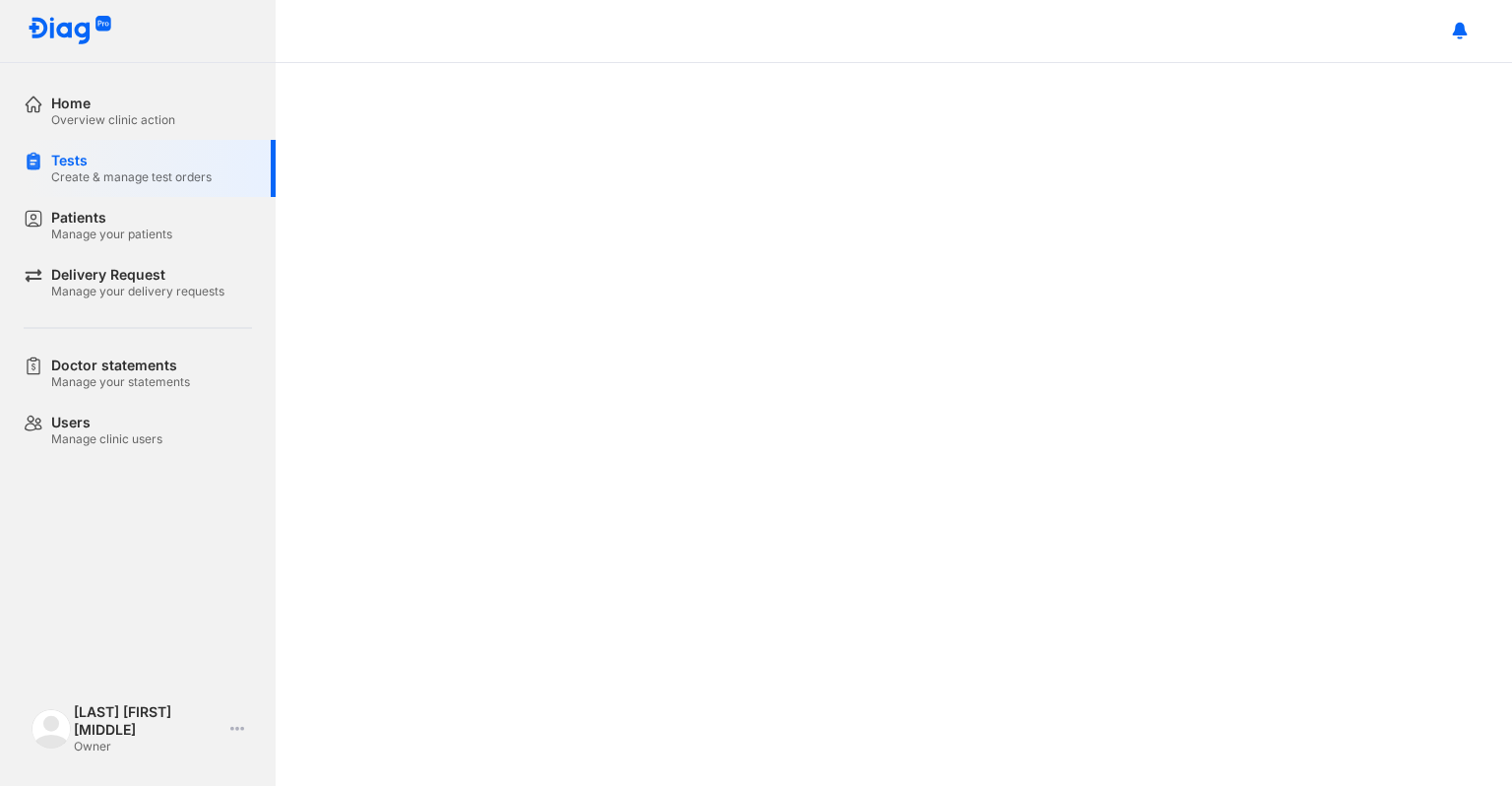 scroll, scrollTop: 0, scrollLeft: 0, axis: both 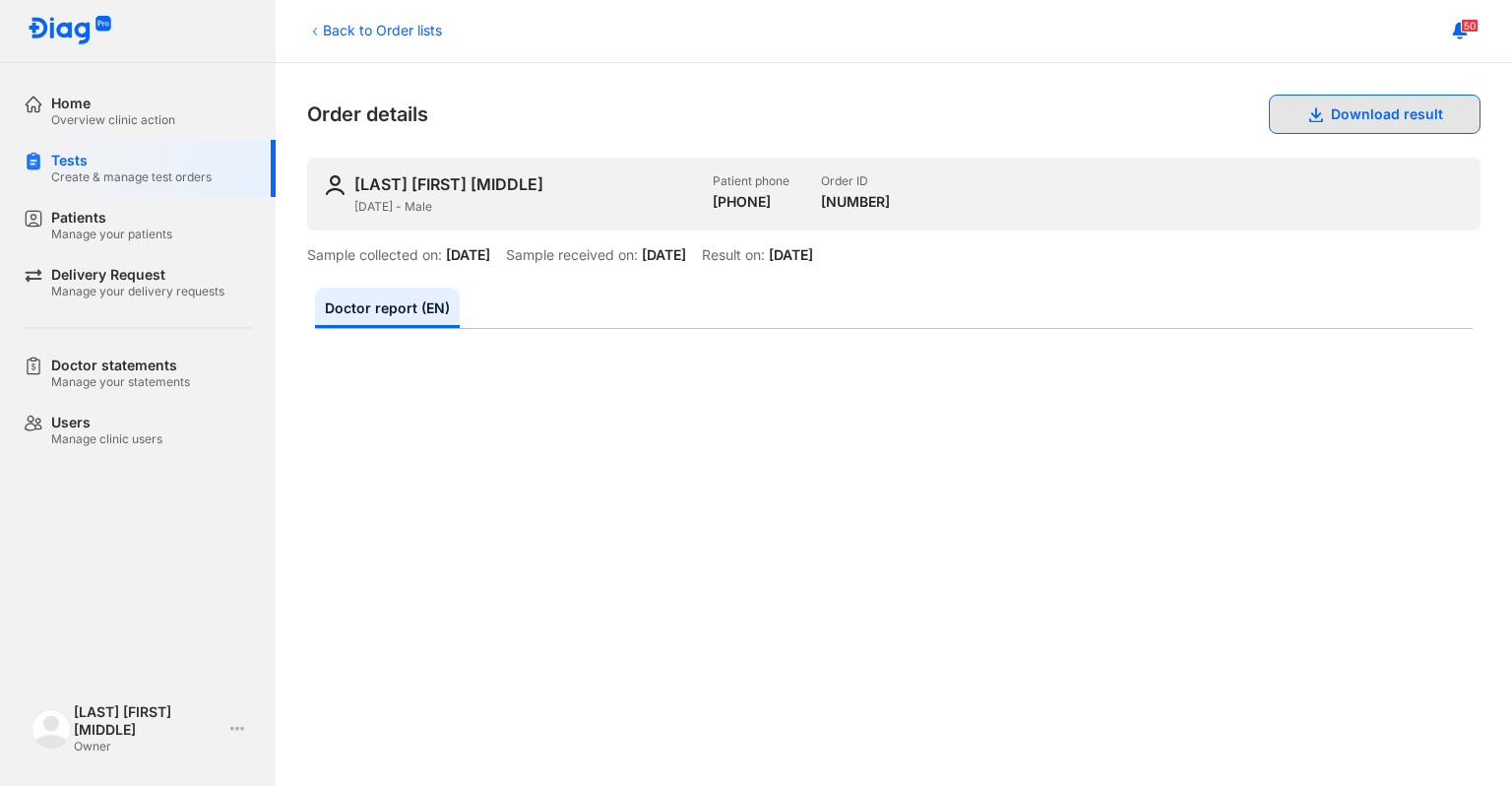 click on "Download result" at bounding box center (1374, 114) 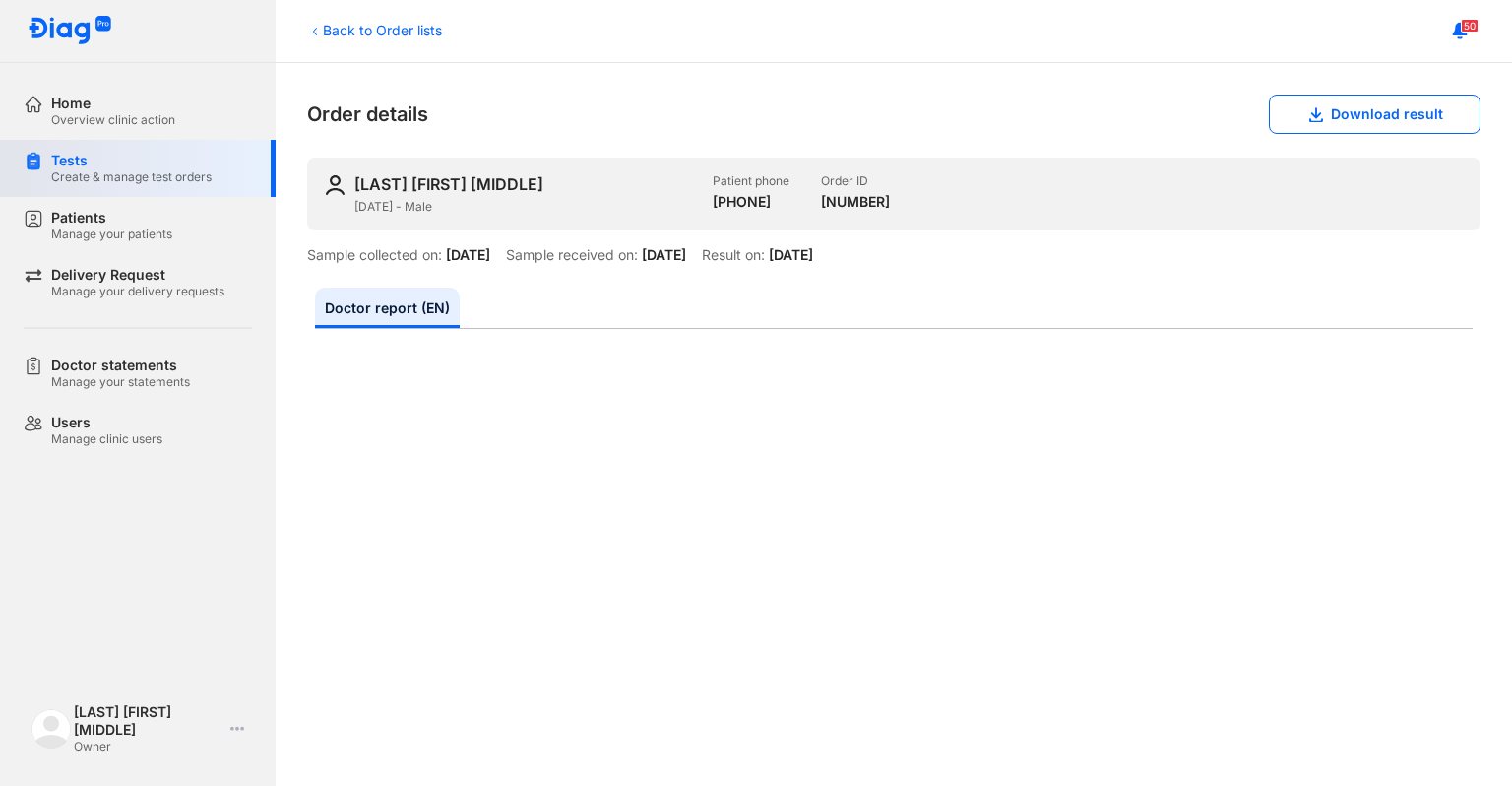 click on "Tests" at bounding box center (131, 161) 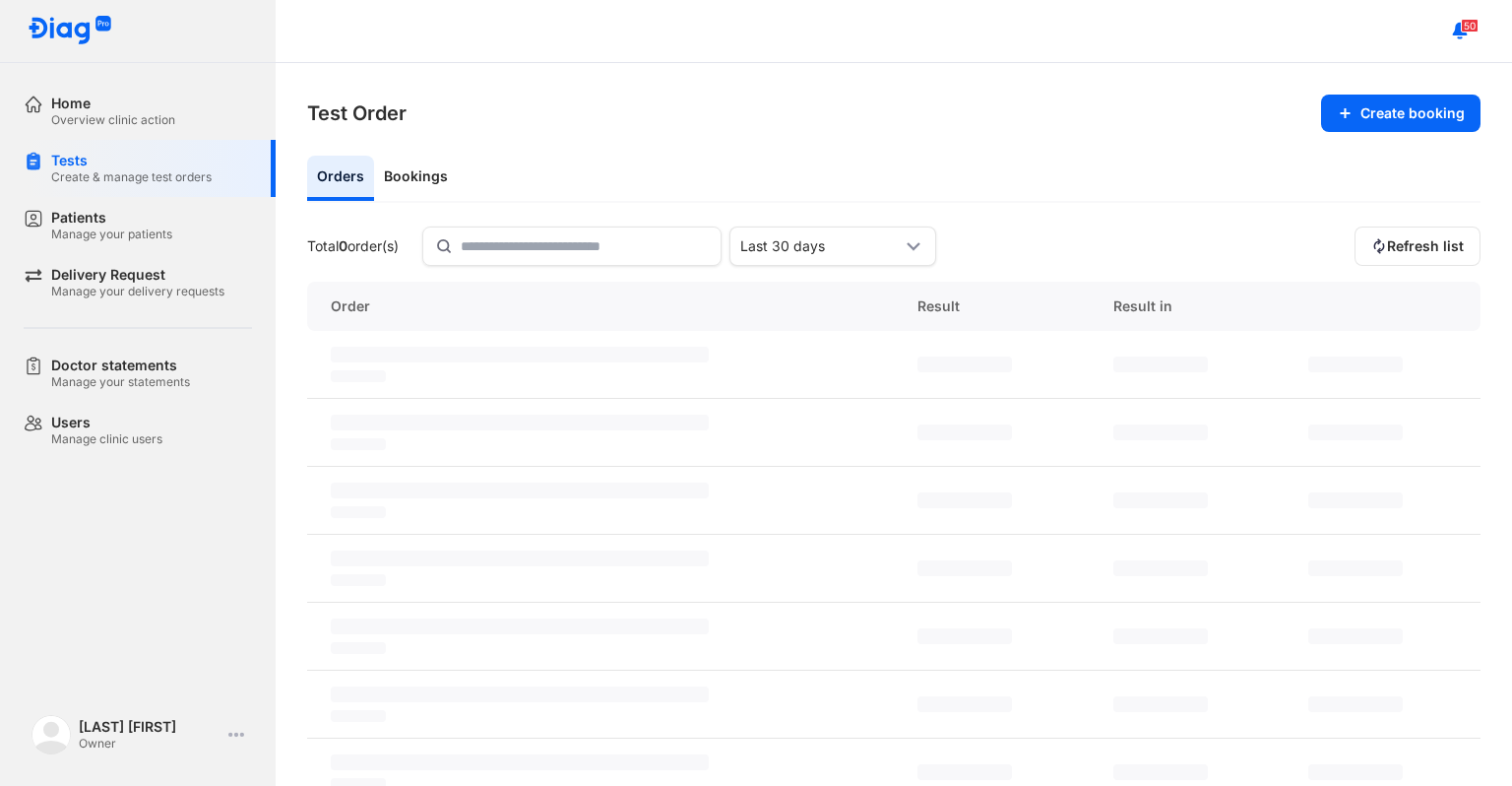 scroll, scrollTop: 0, scrollLeft: 0, axis: both 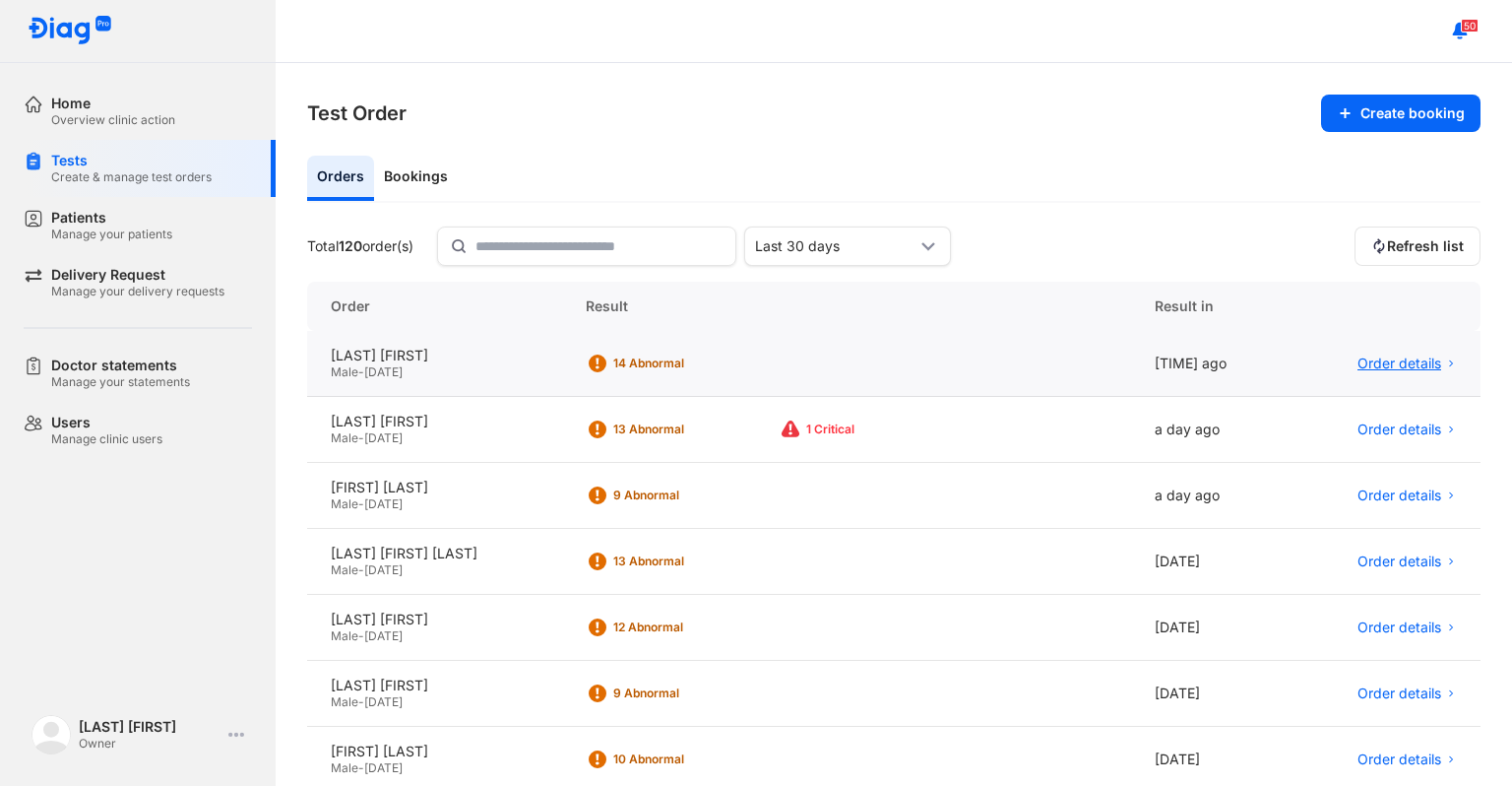 click on "Order details" at bounding box center [1399, 363] 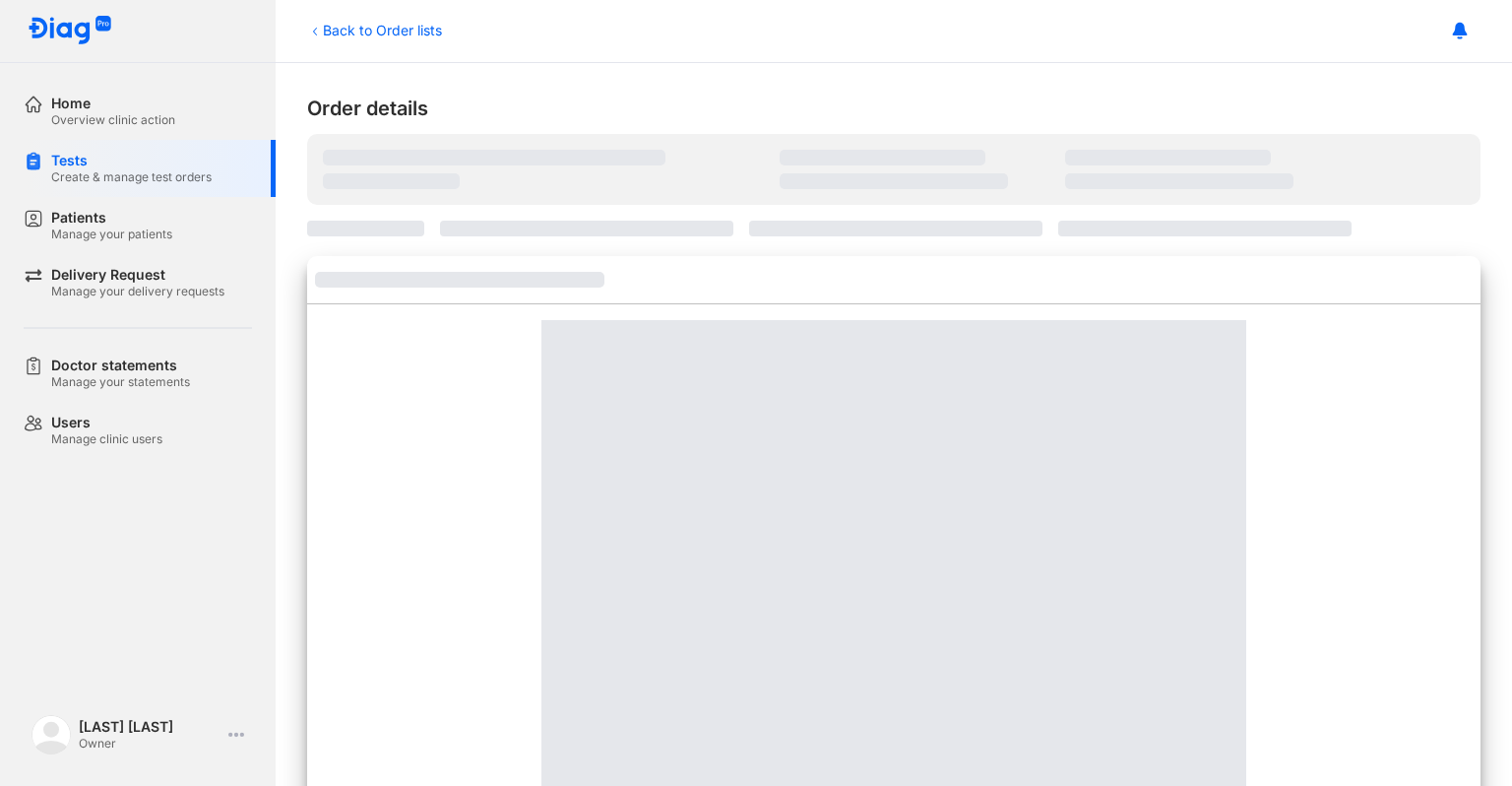 scroll, scrollTop: 0, scrollLeft: 0, axis: both 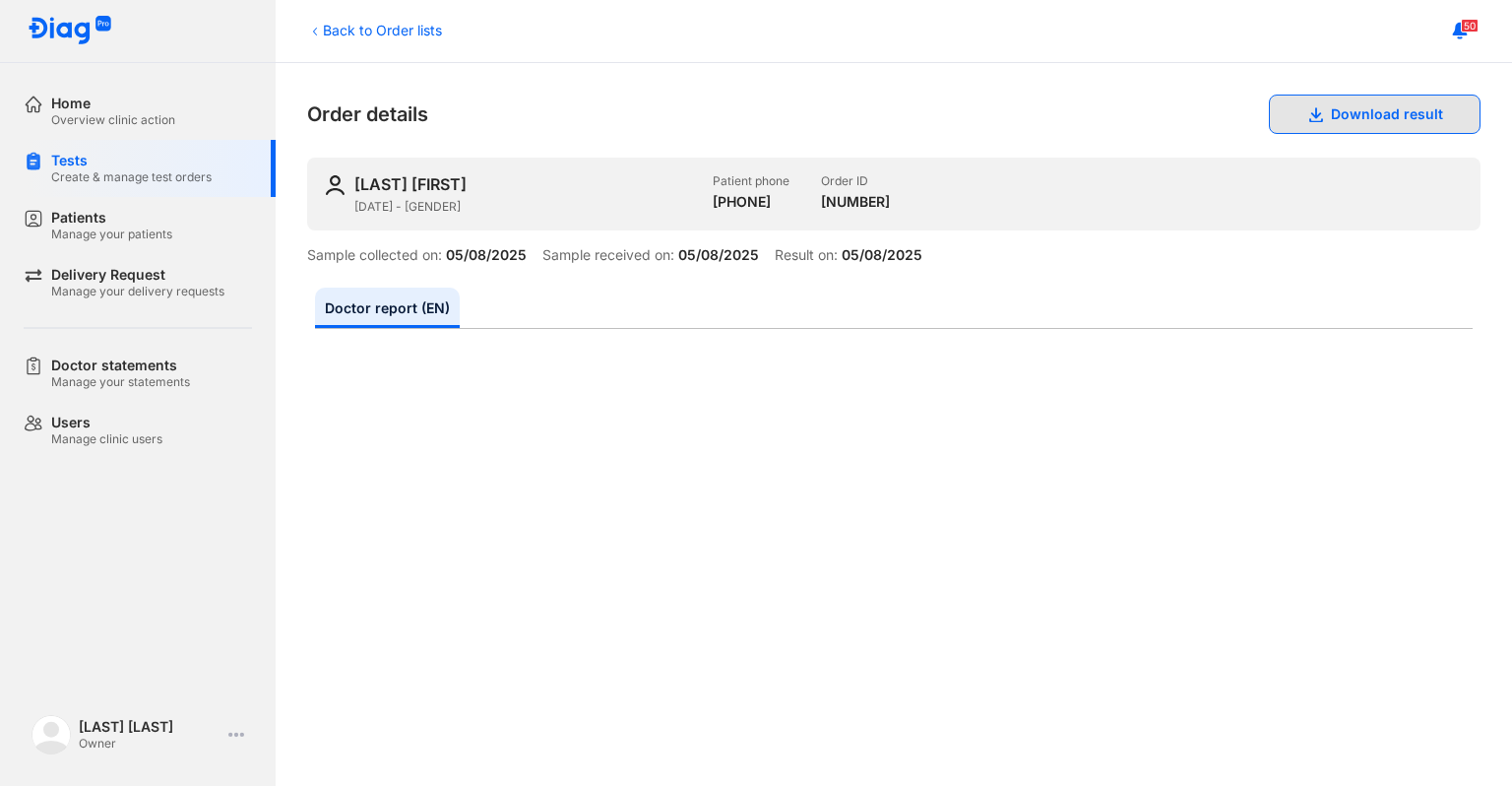 click on "Download result" at bounding box center (1374, 114) 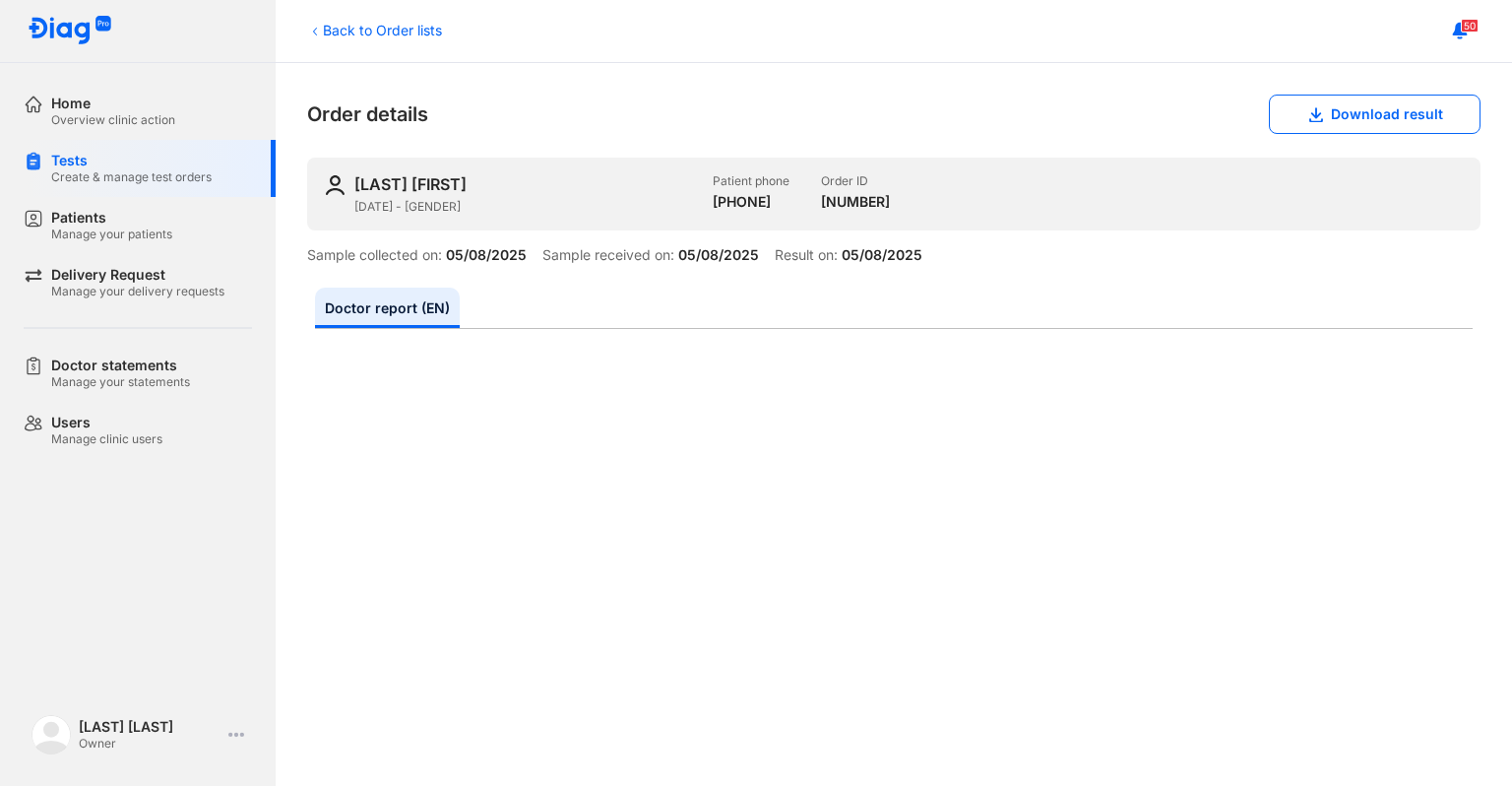 click at bounding box center [894, 995] 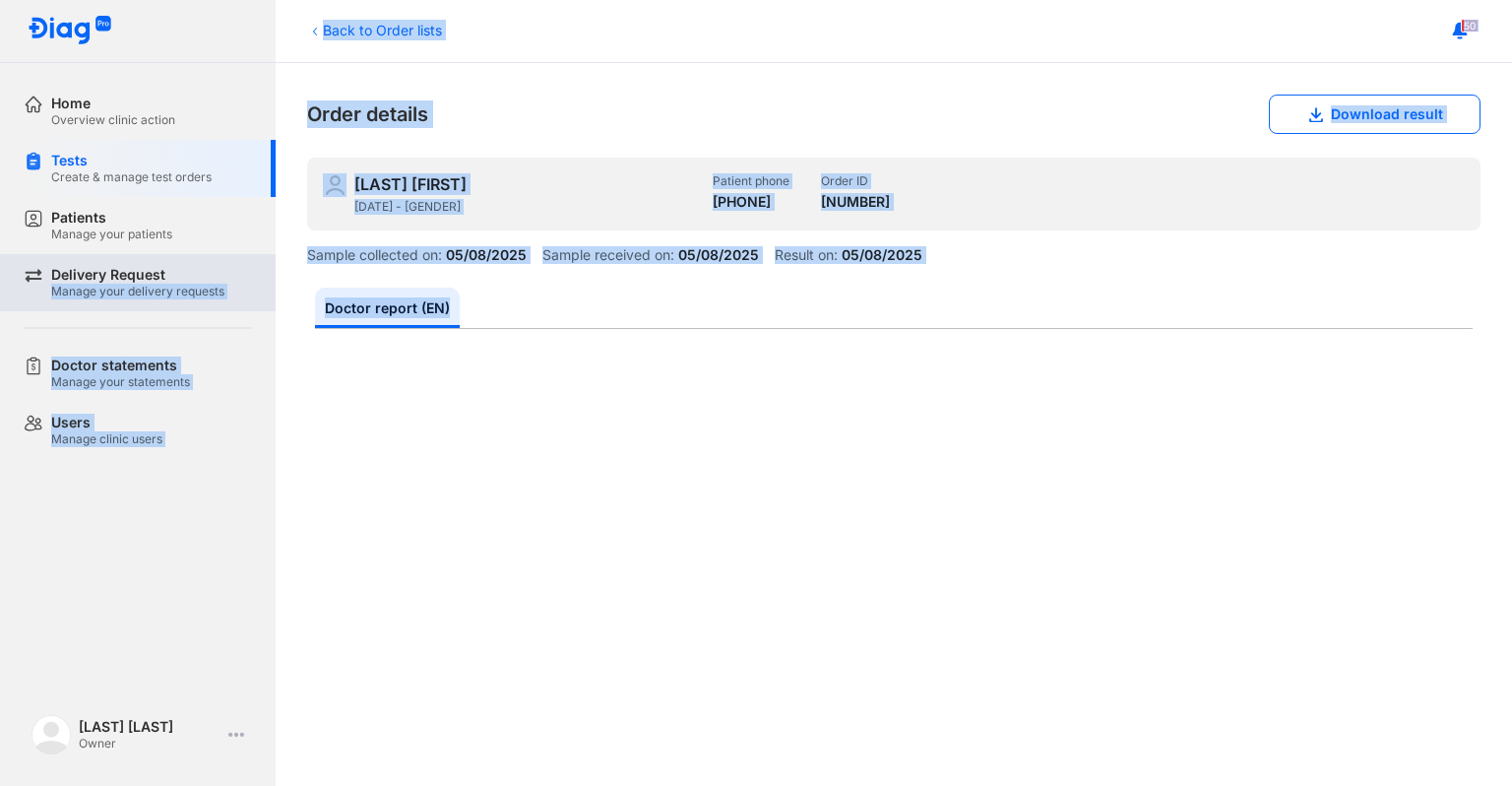 drag, startPoint x: 480, startPoint y: 305, endPoint x: 213, endPoint y: 256, distance: 271.459 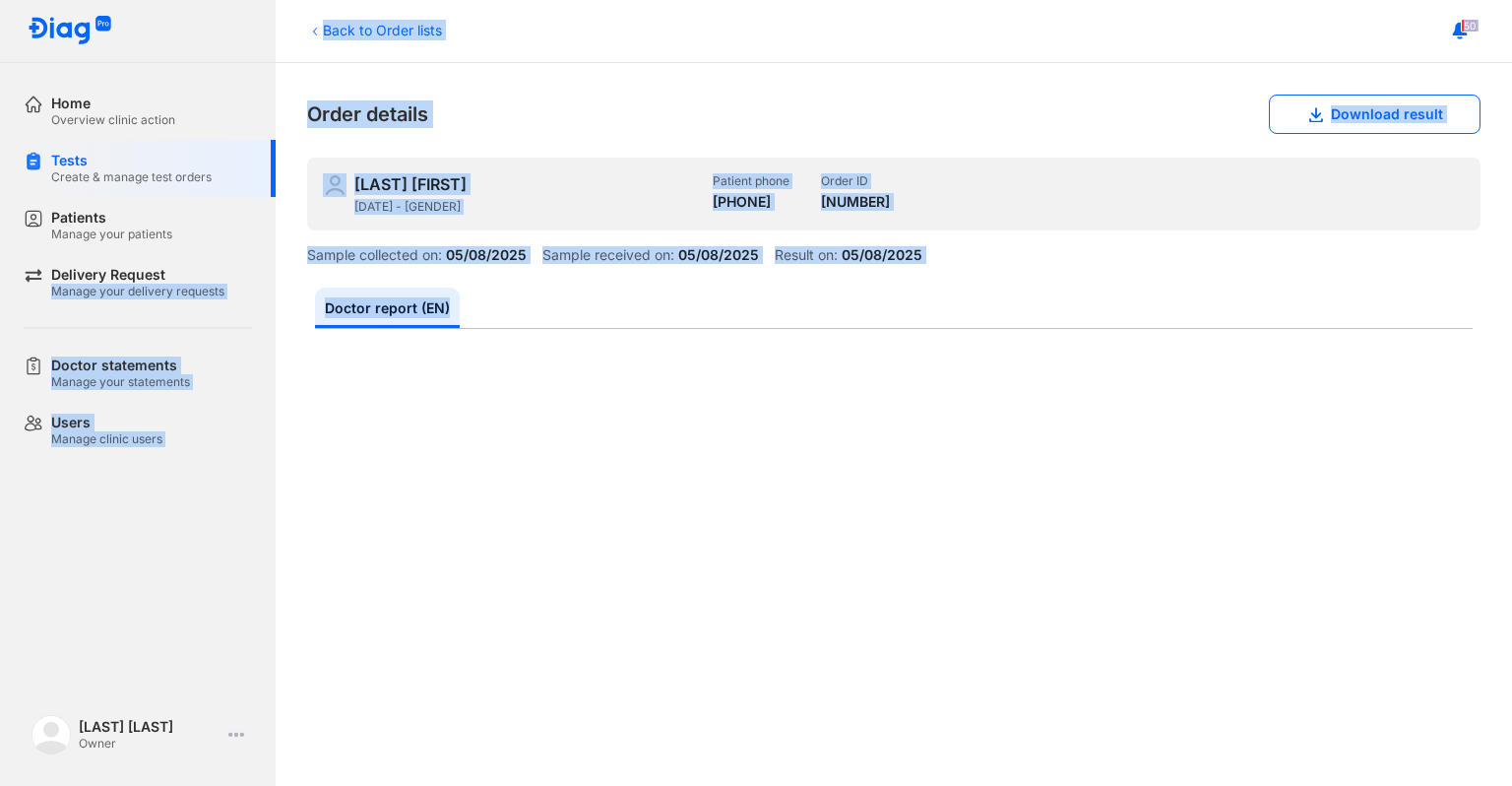 click on "Doctor report (EN)" at bounding box center (894, 308) 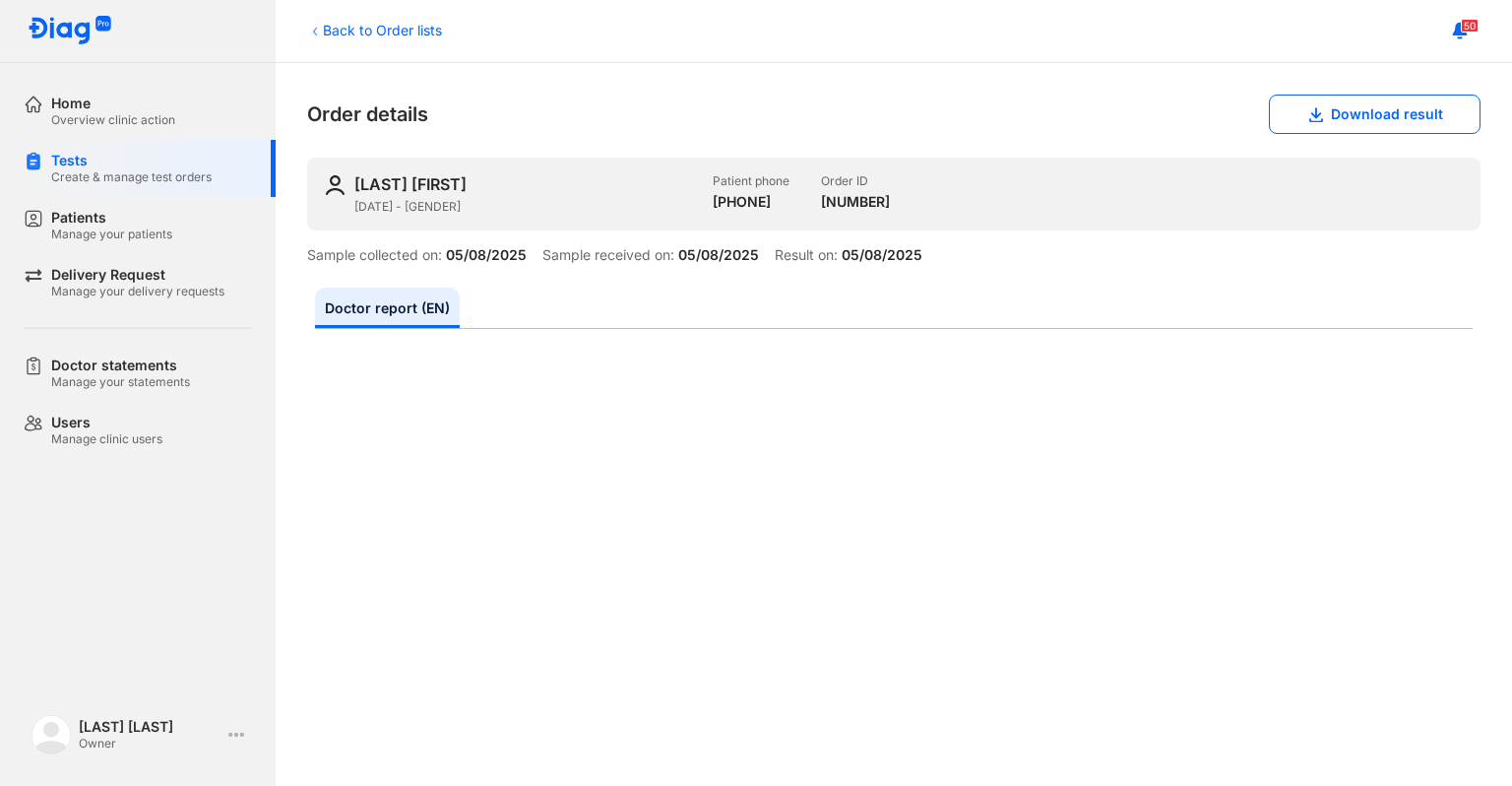 drag, startPoint x: 515, startPoint y: 306, endPoint x: 574, endPoint y: 313, distance: 59.4138 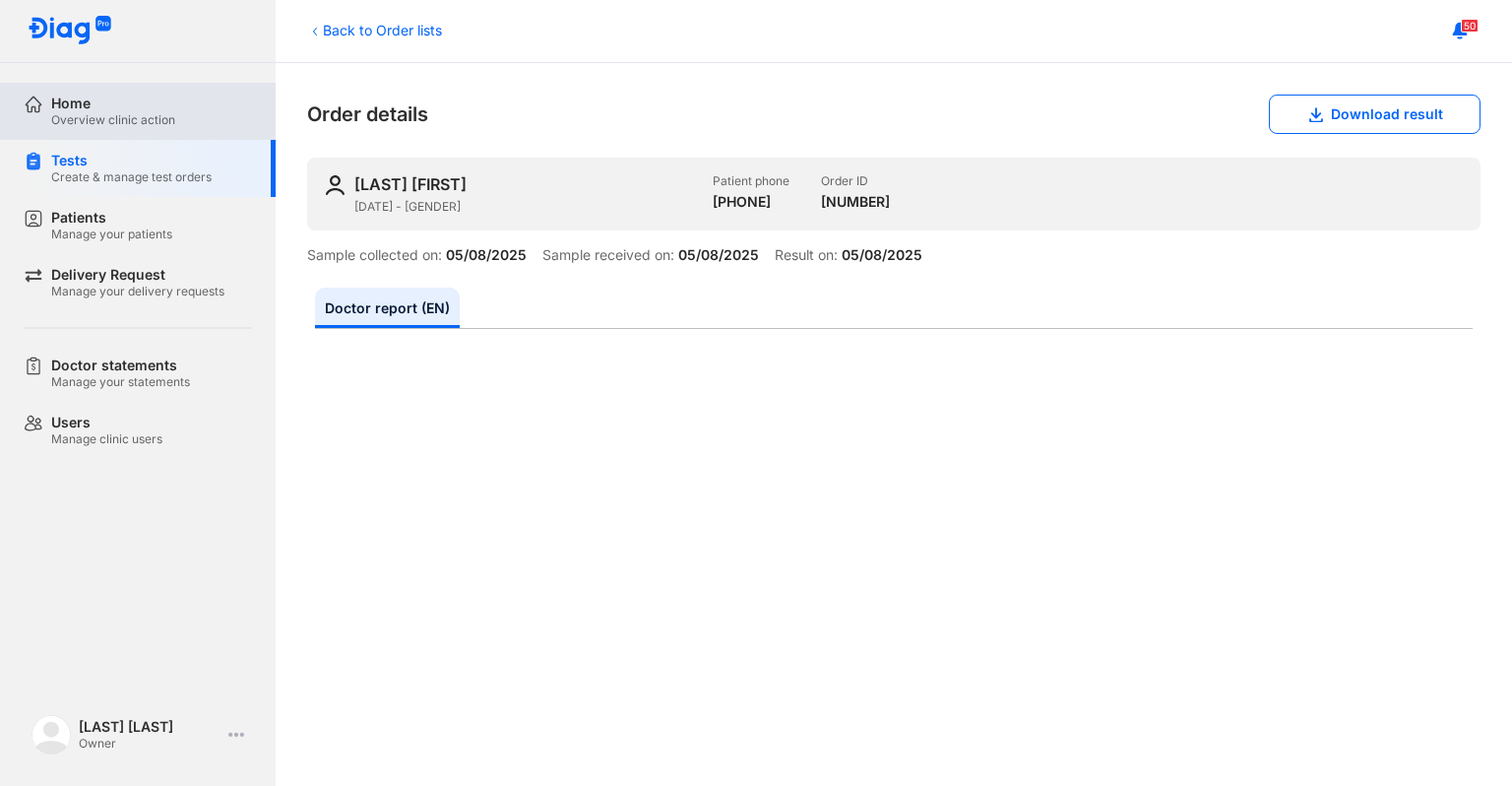 click on "Home" at bounding box center [113, 103] 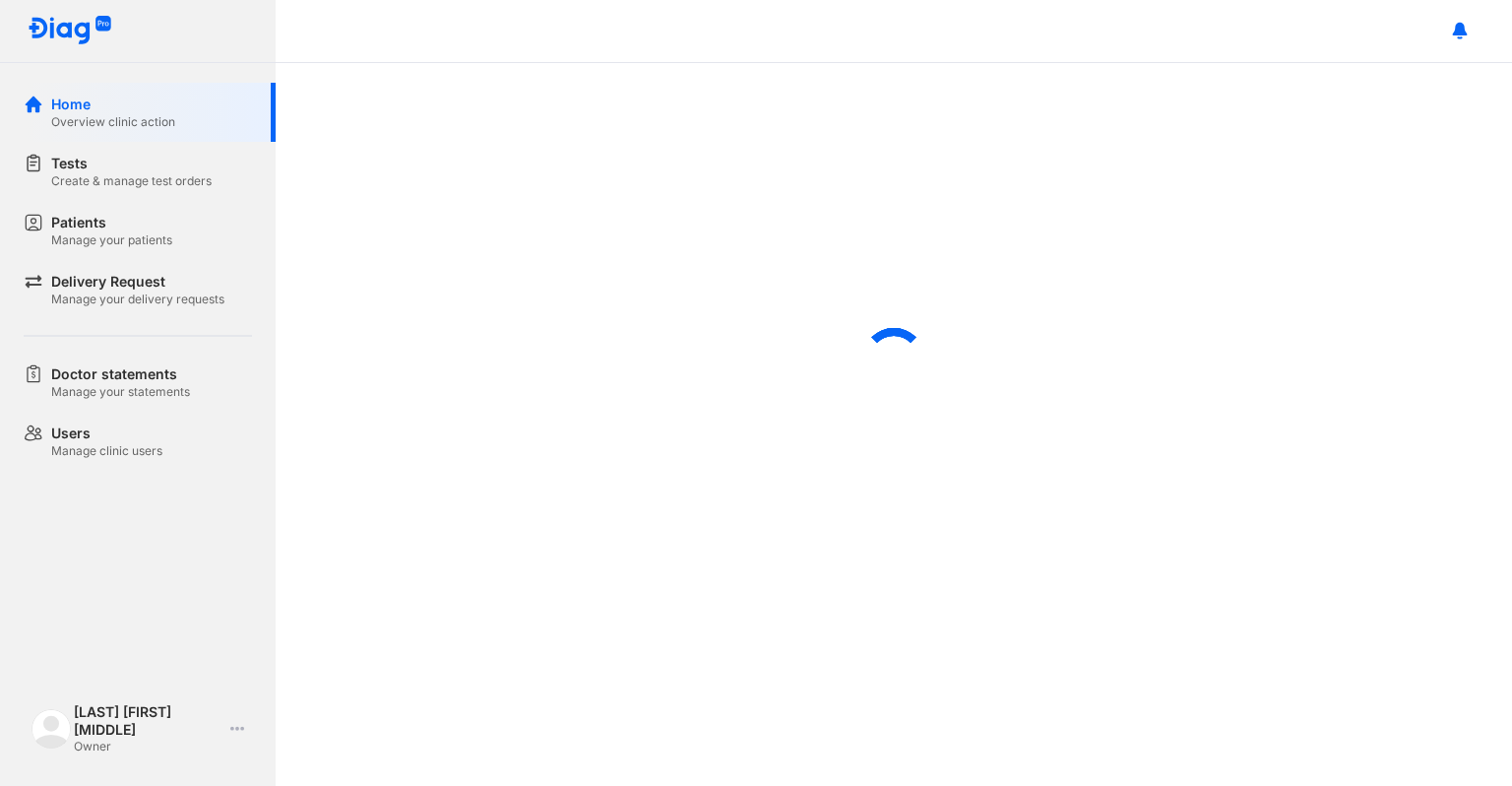 scroll, scrollTop: 0, scrollLeft: 0, axis: both 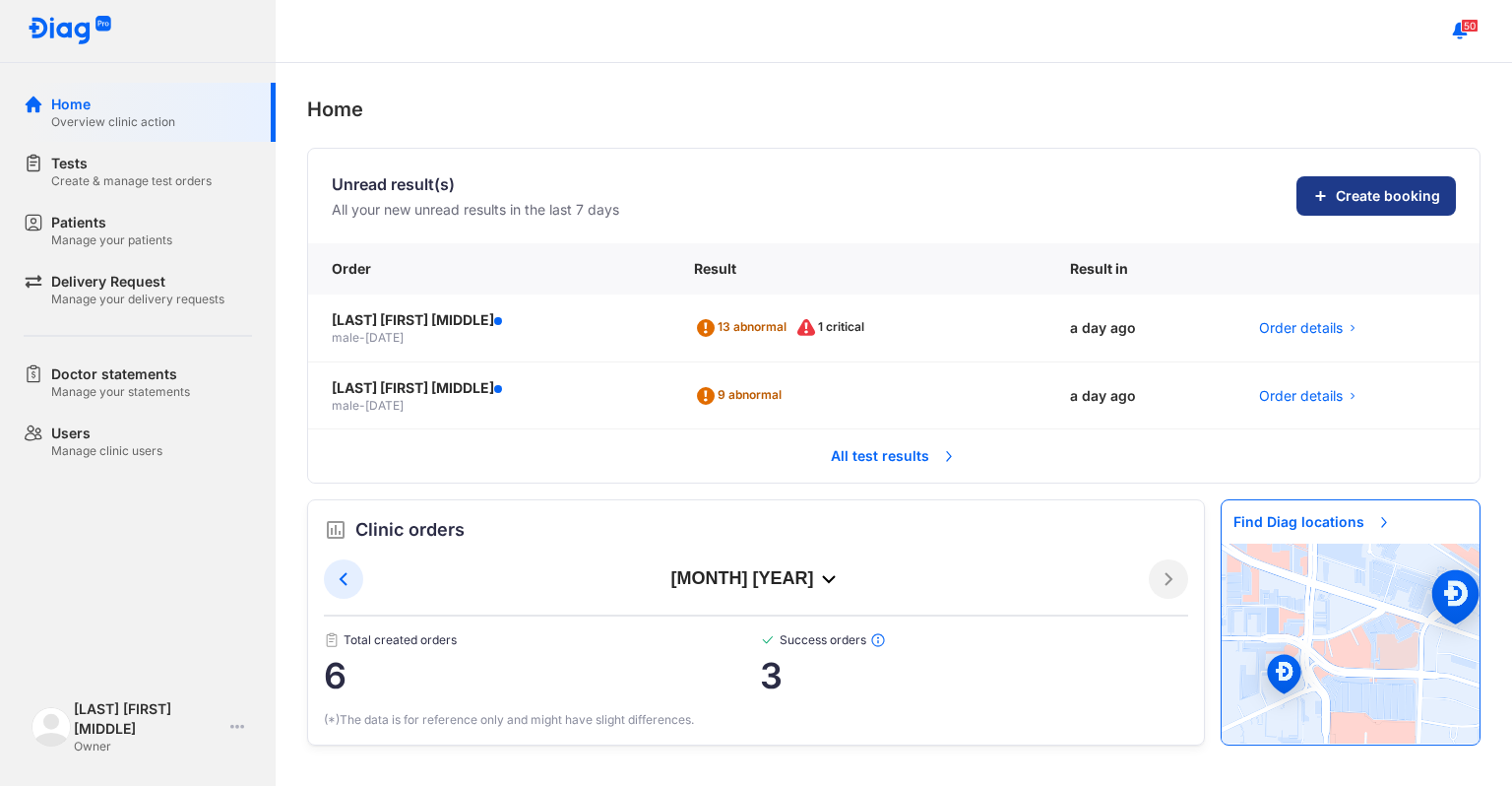 click on "Create booking" 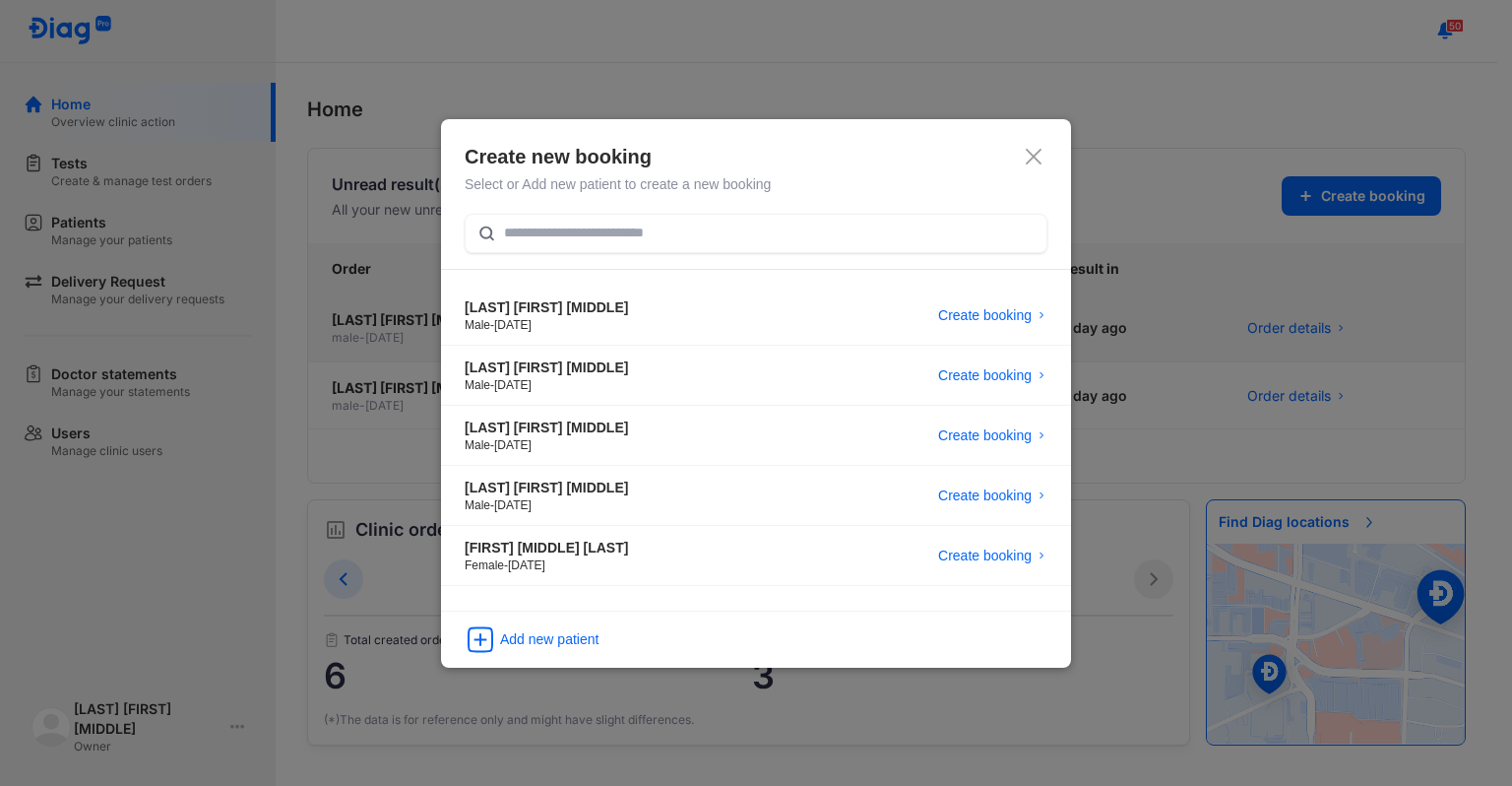 click on "Create booking" at bounding box center (984, 315) 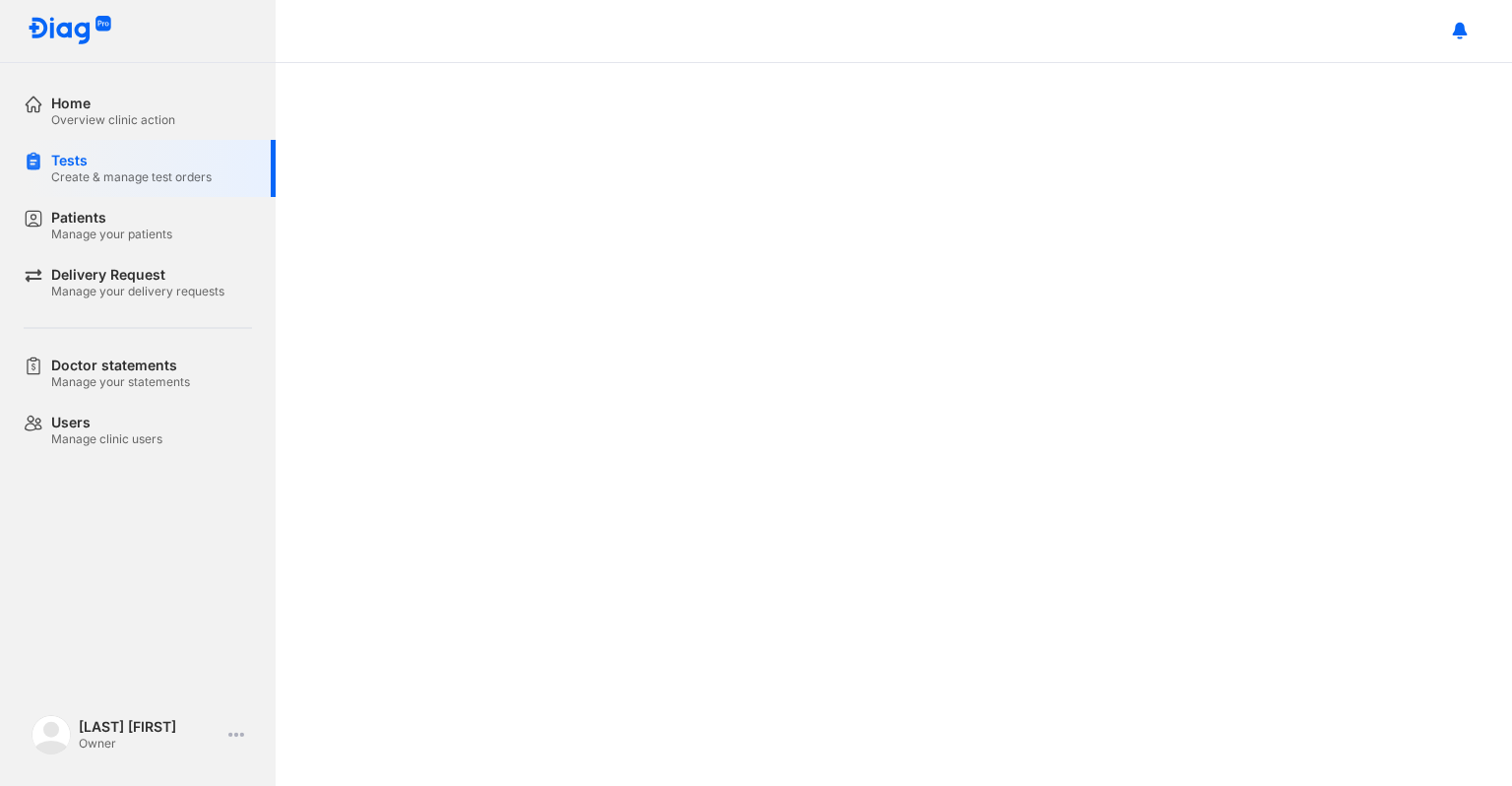 scroll, scrollTop: 0, scrollLeft: 0, axis: both 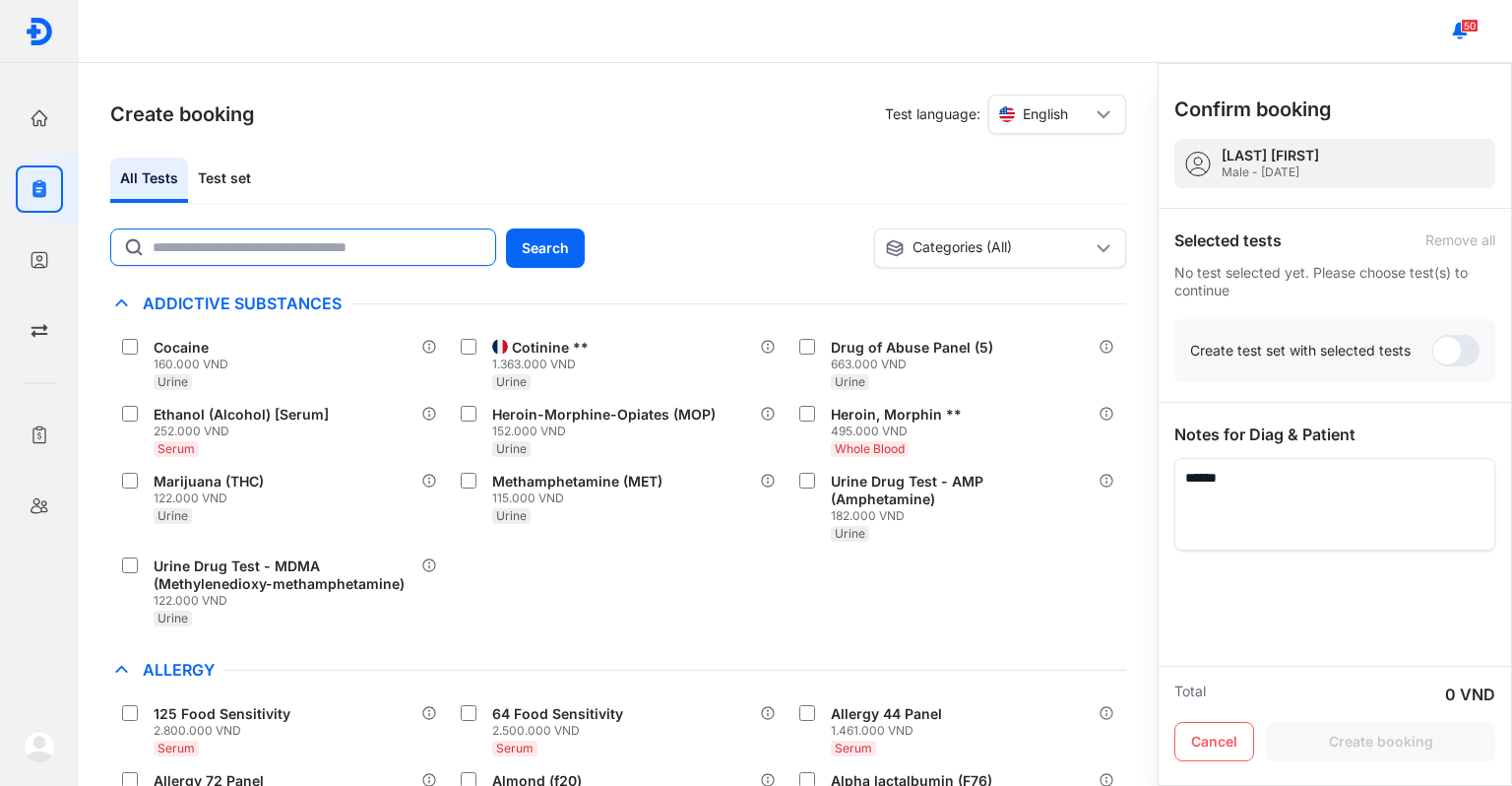 click 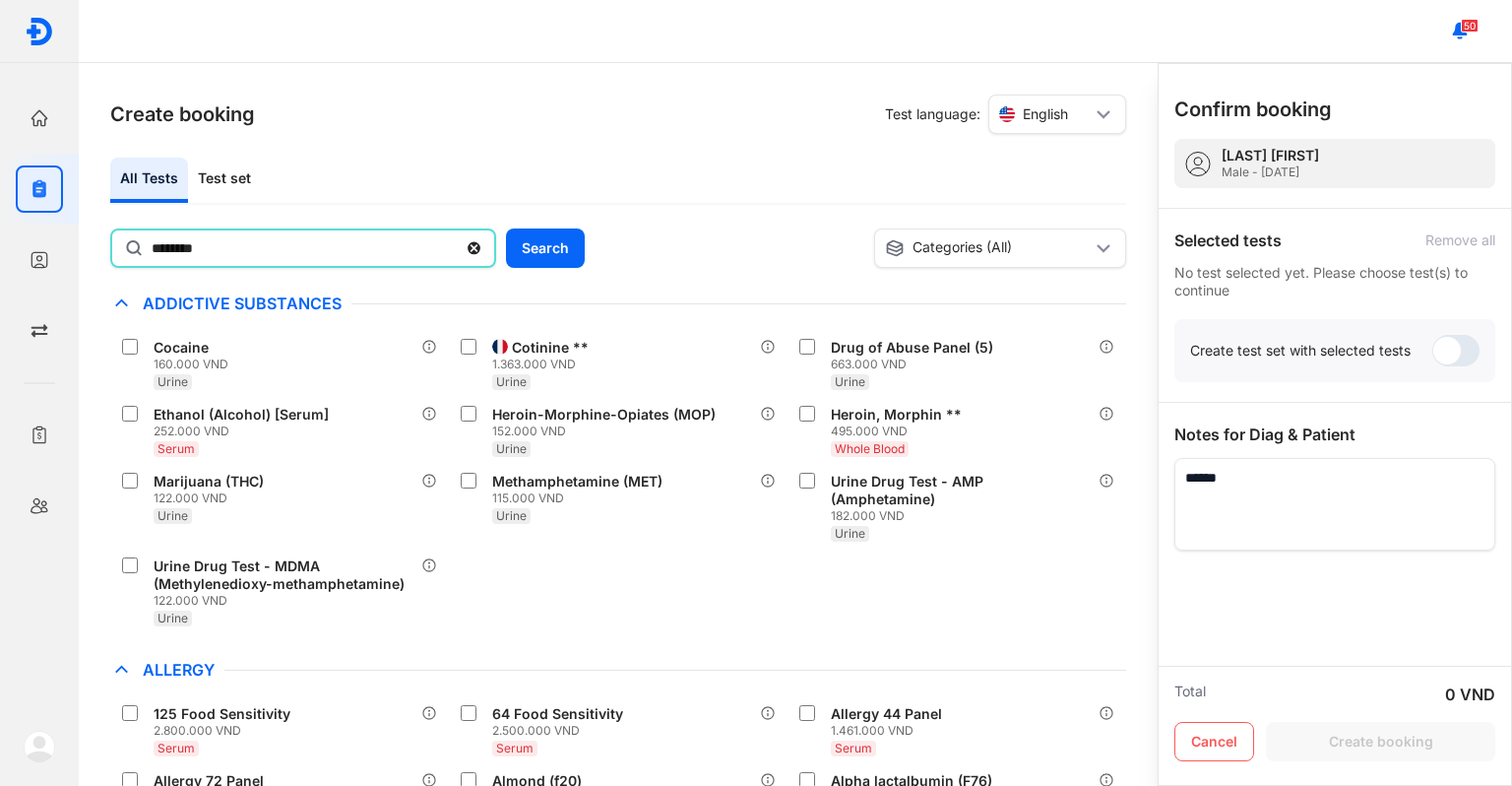 type on "********" 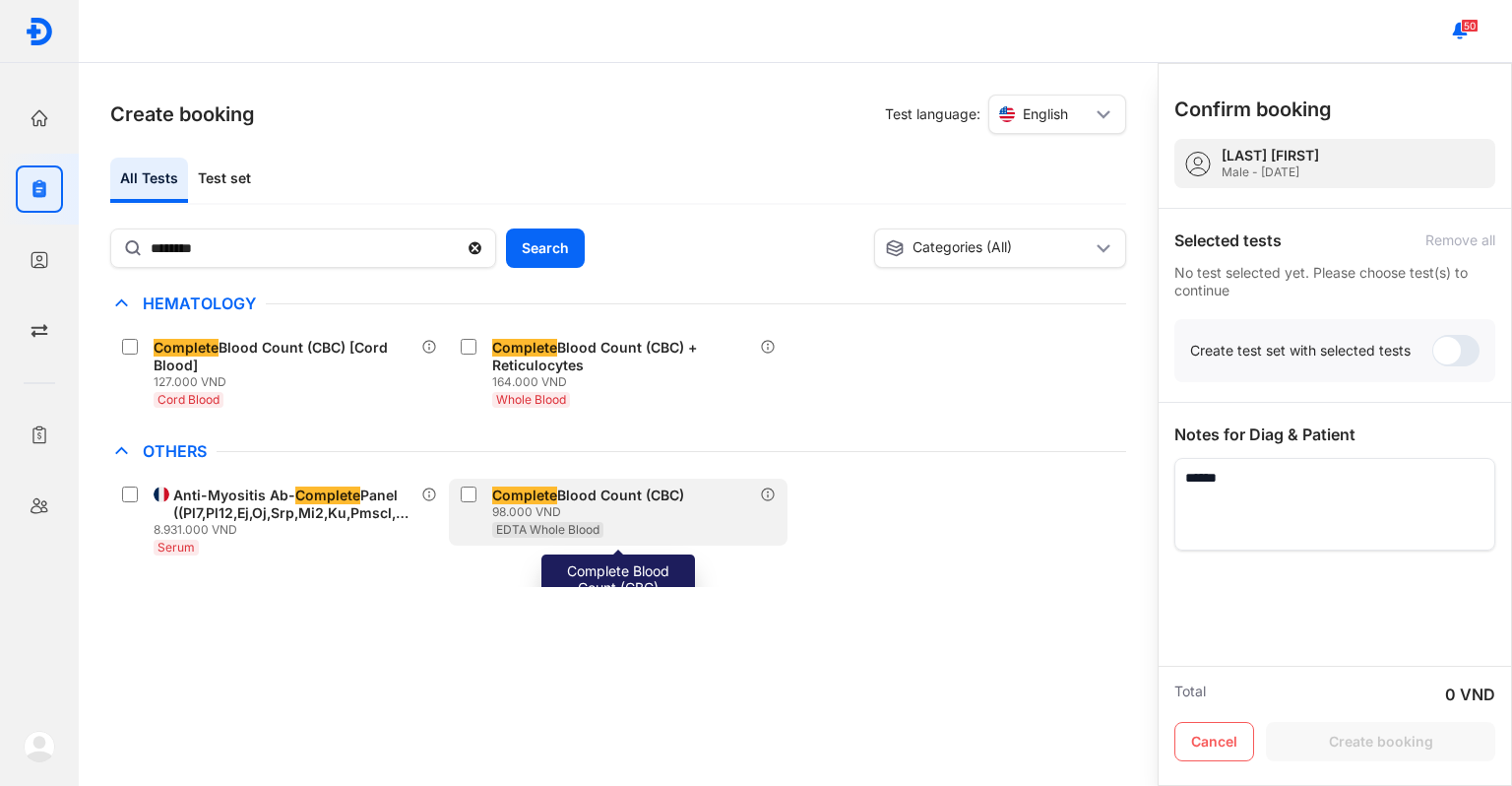 click on "EDTA Whole Blood" at bounding box center (547, 529) 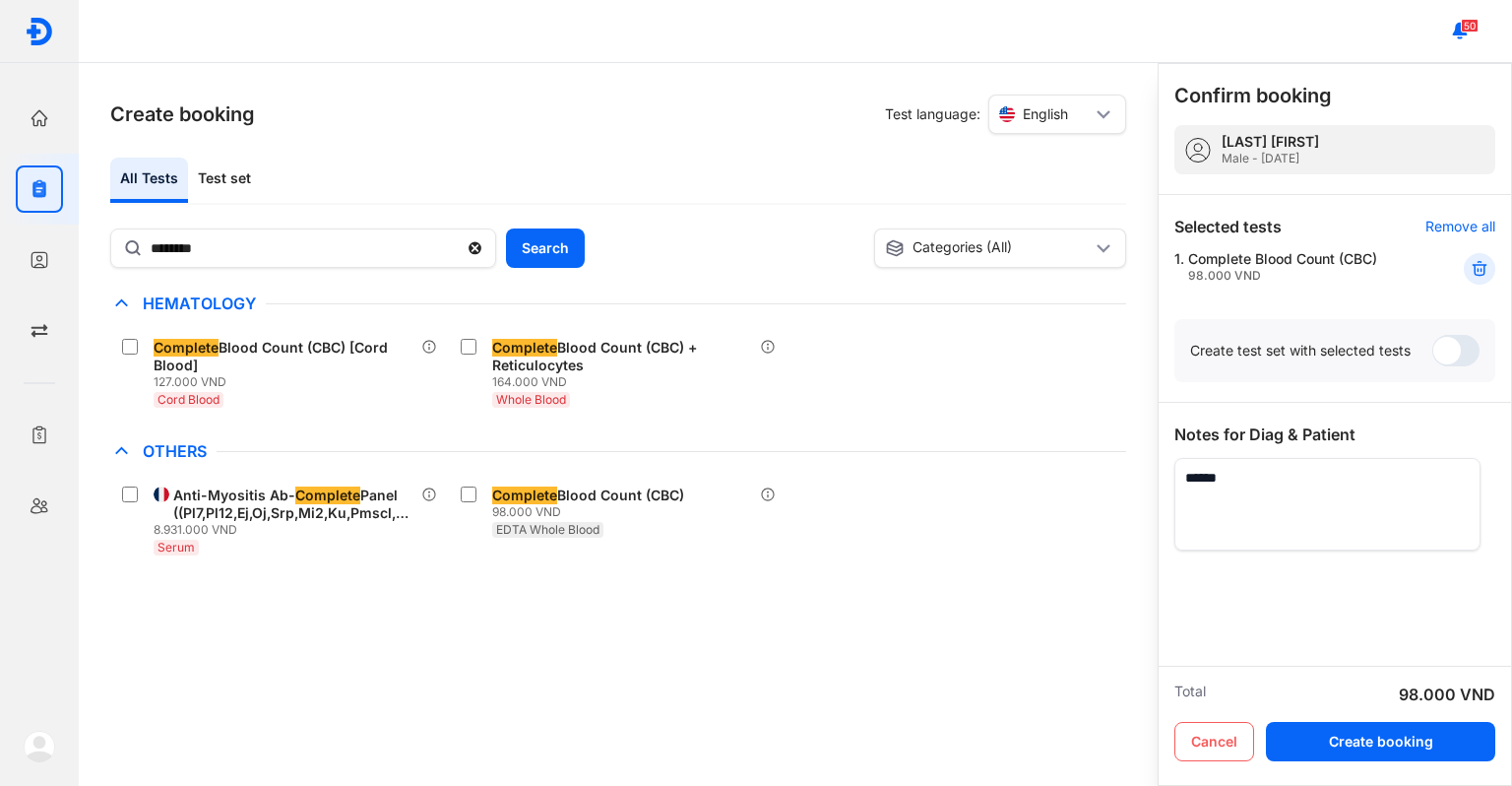 scroll, scrollTop: 0, scrollLeft: 0, axis: both 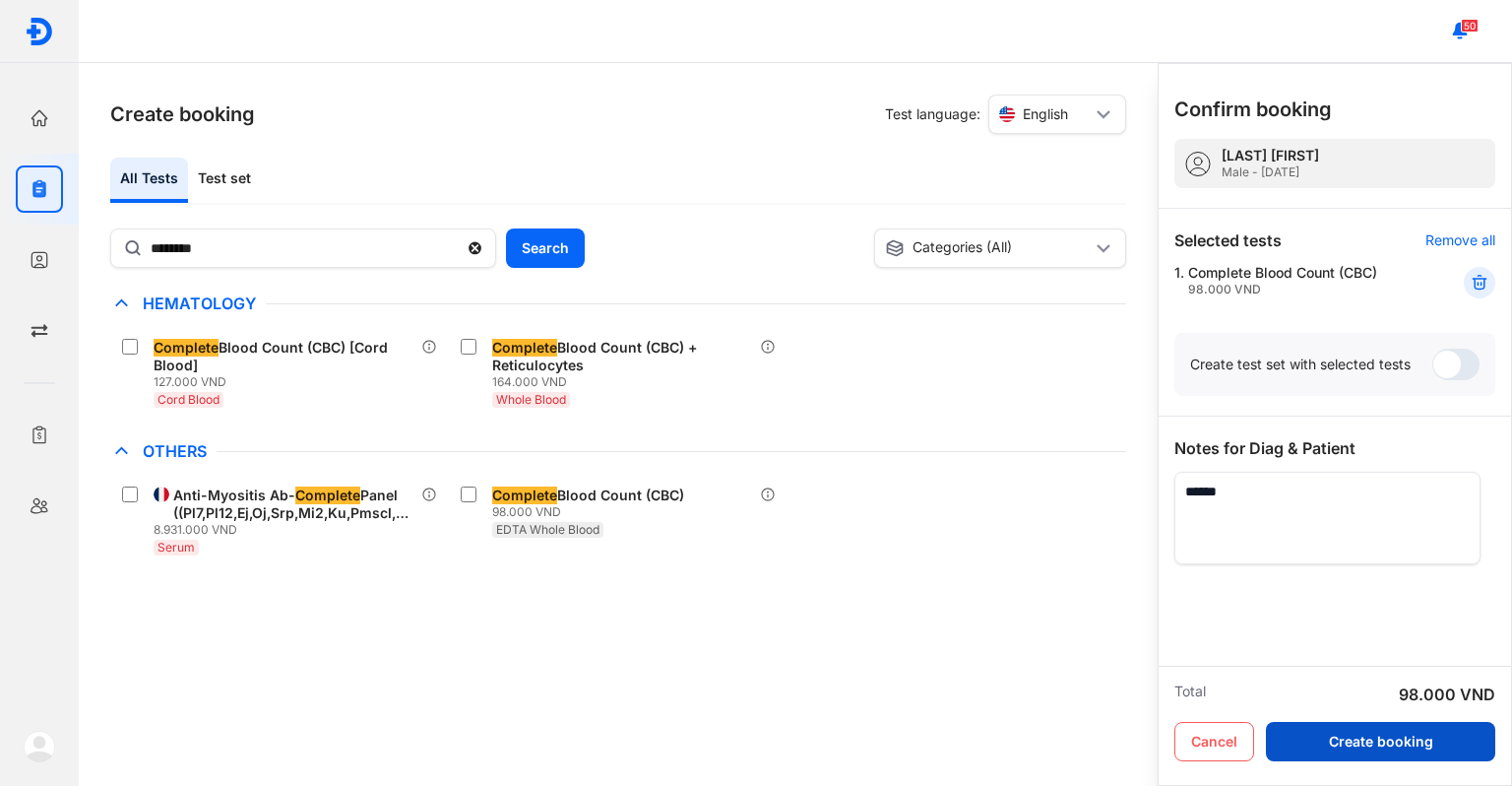 click on "Create booking" at bounding box center (1380, 742) 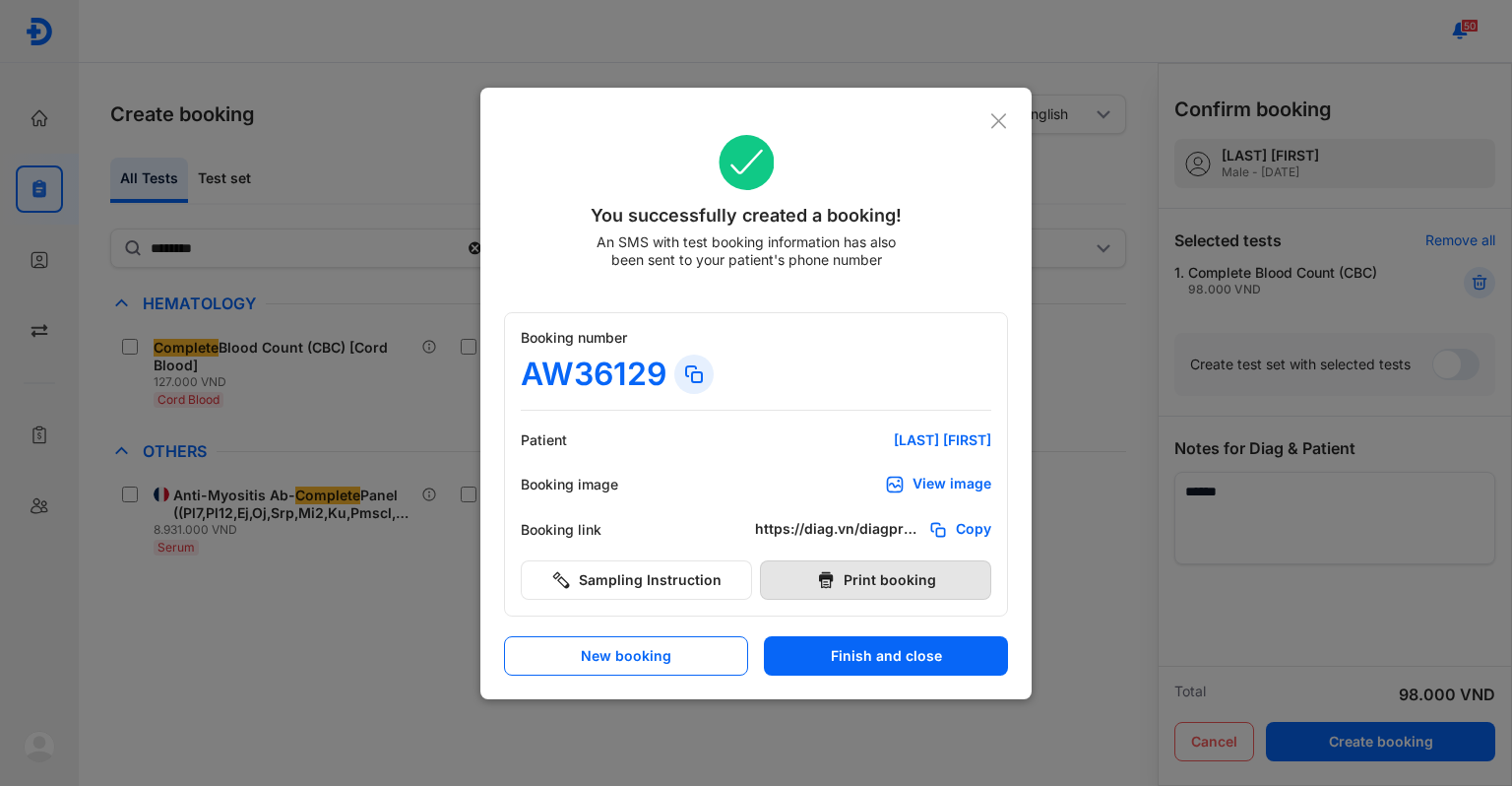 click 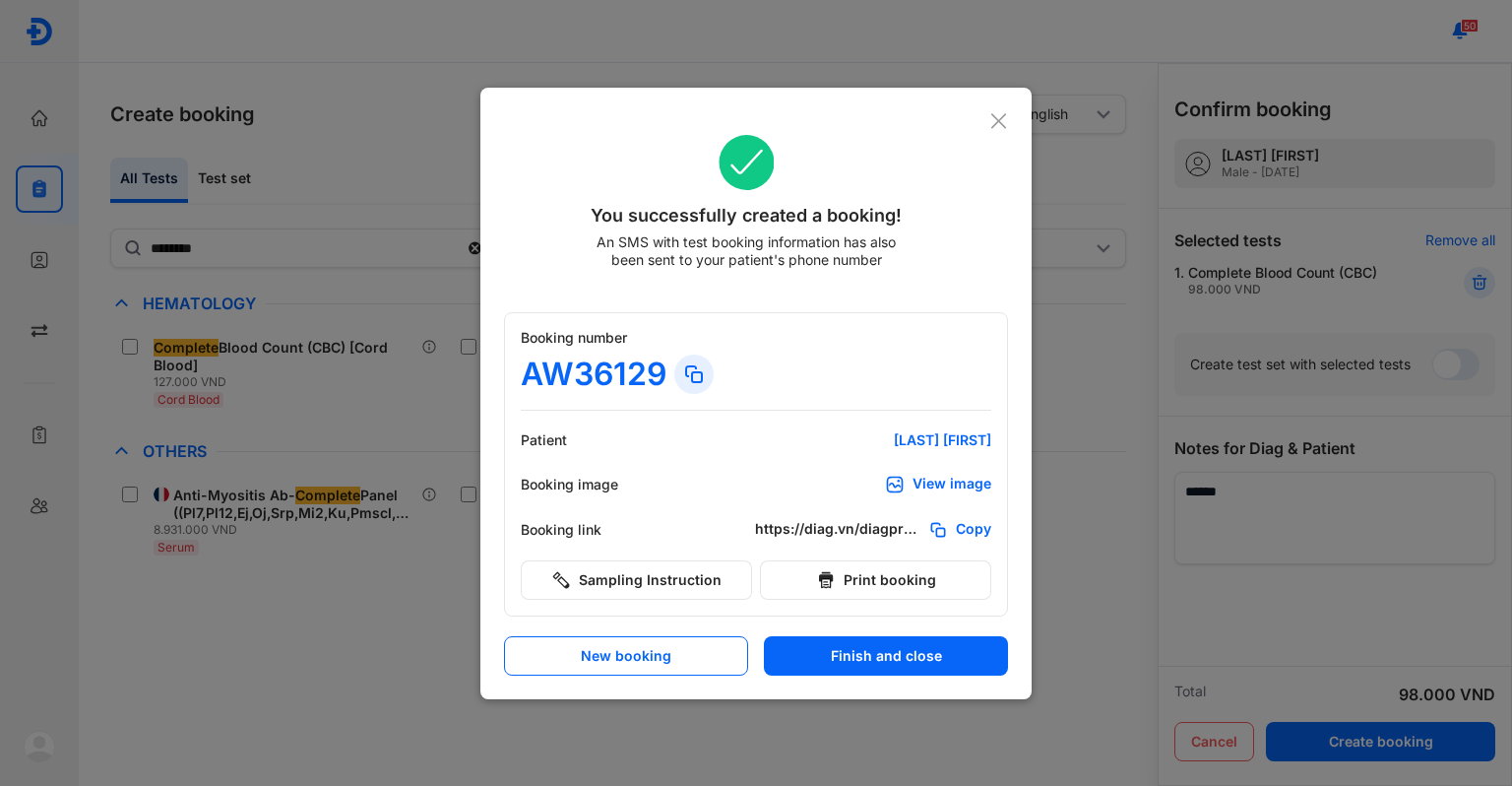 type 